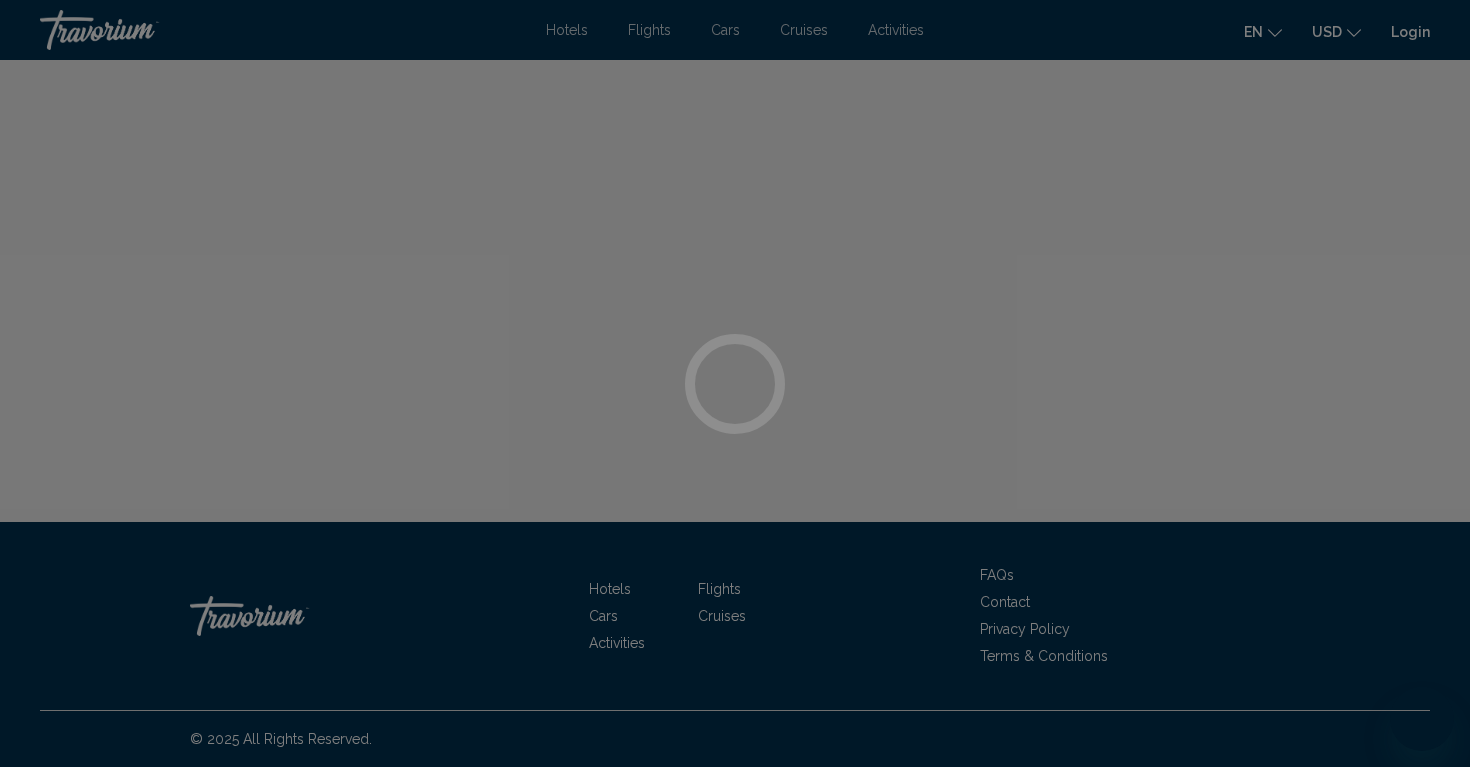 scroll, scrollTop: 0, scrollLeft: 0, axis: both 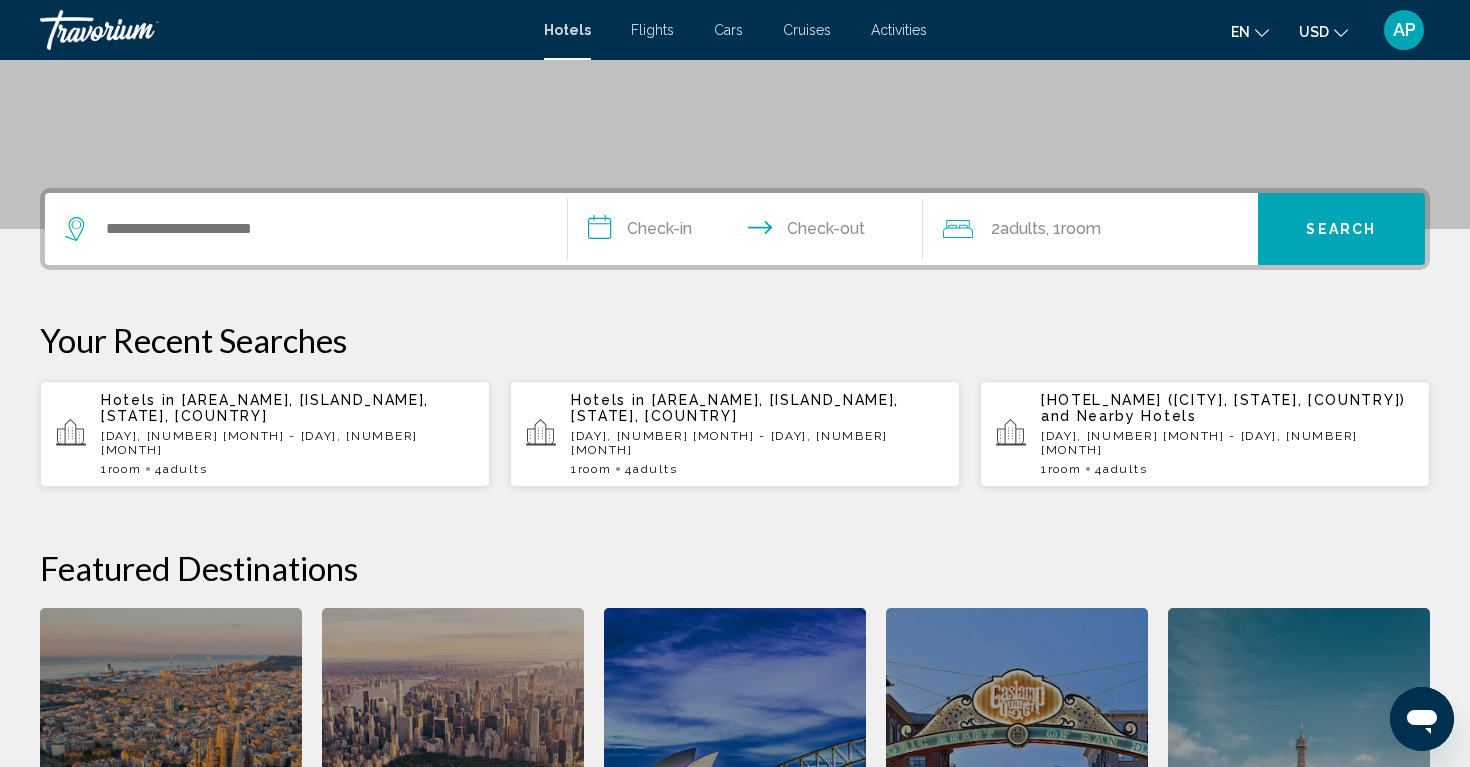 click on "[DAY], [NUMBER] [MONTH] - [DAY], [NUMBER] [MONTH]" at bounding box center (287, 443) 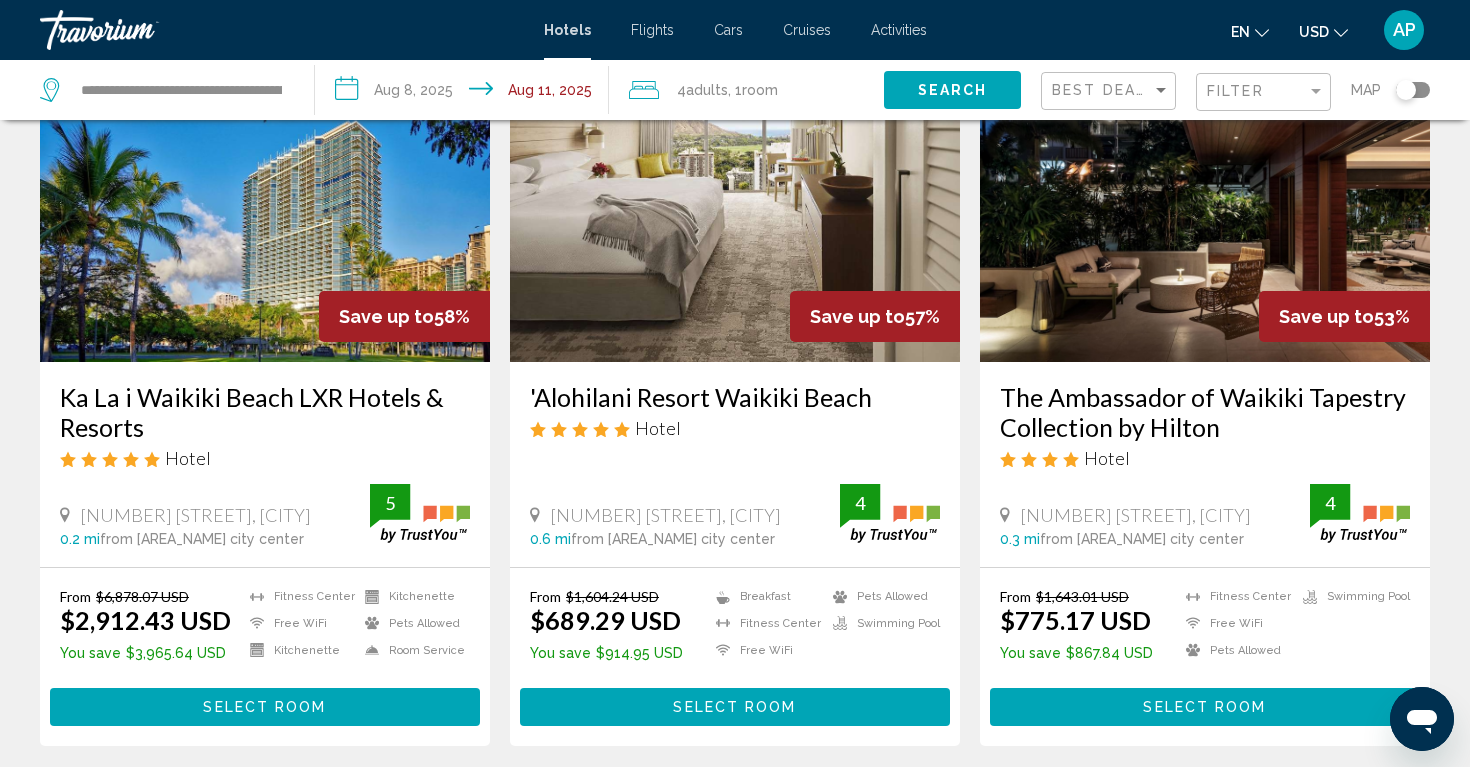 scroll, scrollTop: 146, scrollLeft: 0, axis: vertical 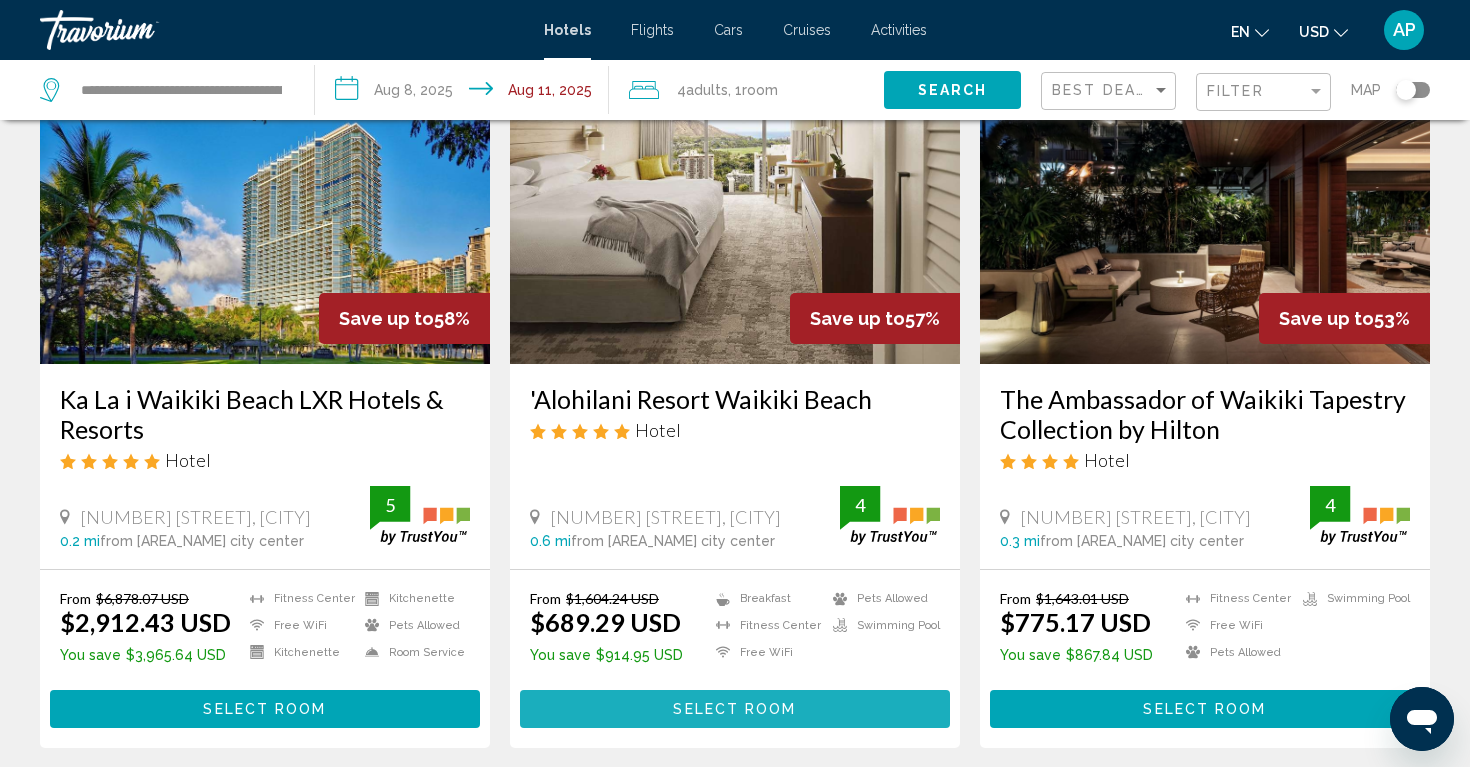 click on "Select Room" at bounding box center [734, 710] 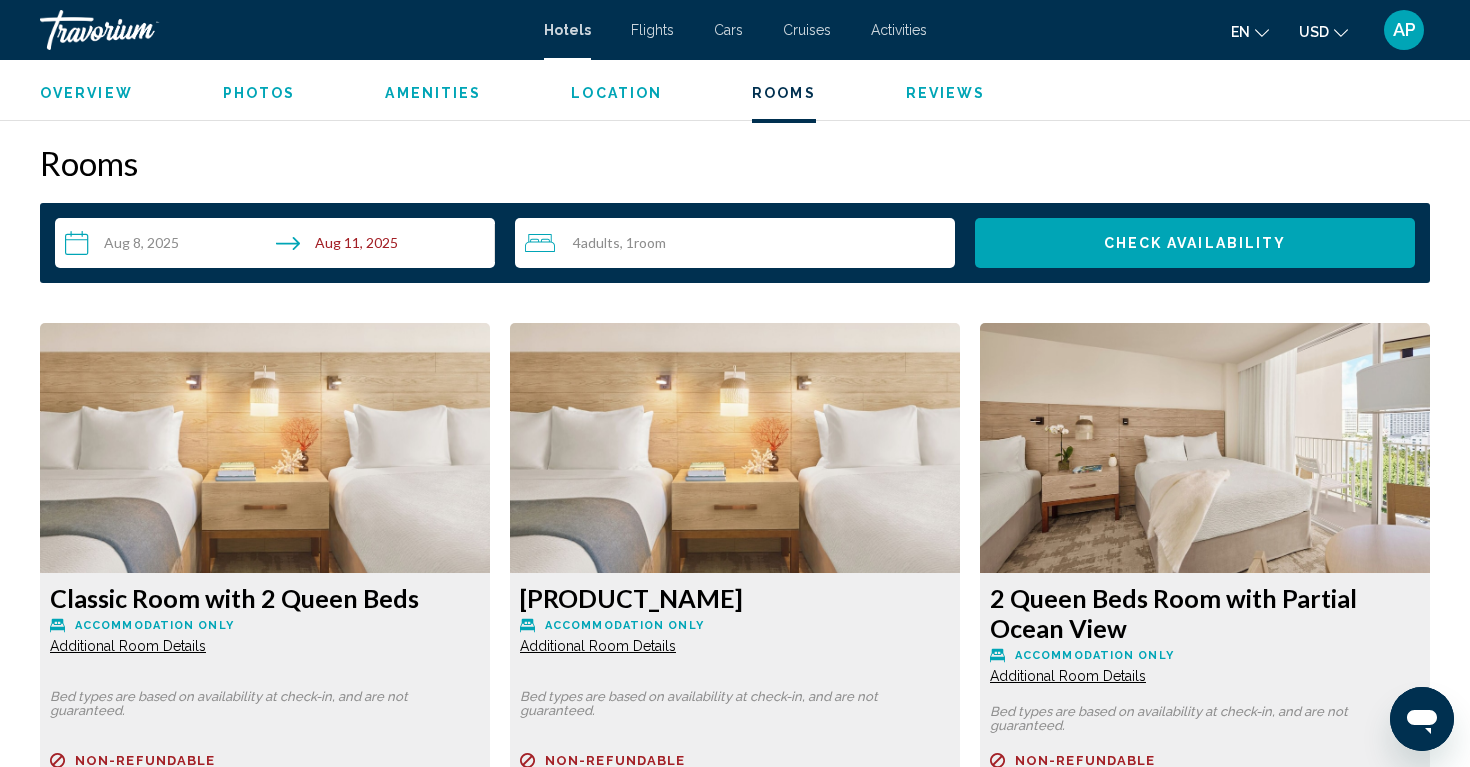 scroll, scrollTop: 2508, scrollLeft: 0, axis: vertical 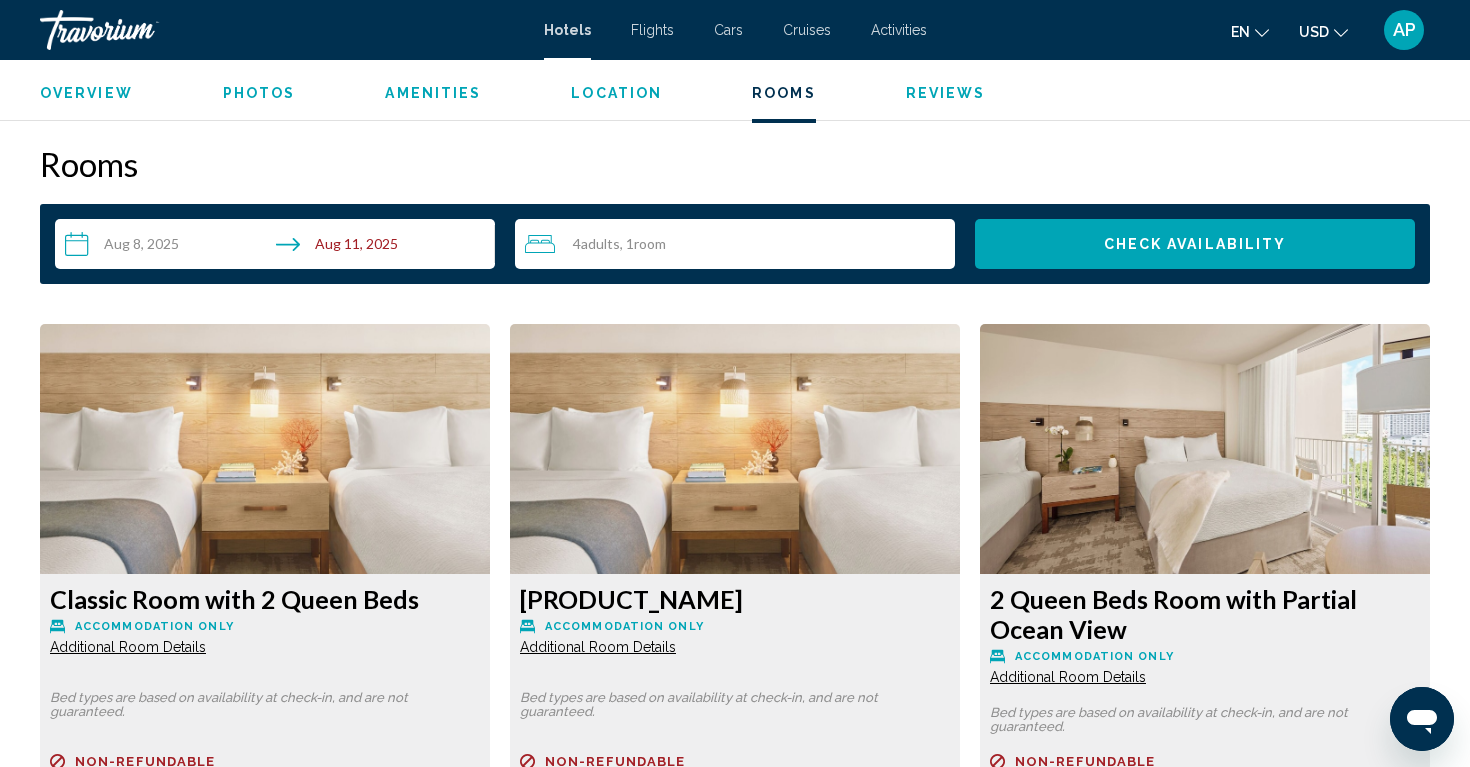 click at bounding box center [265, 449] 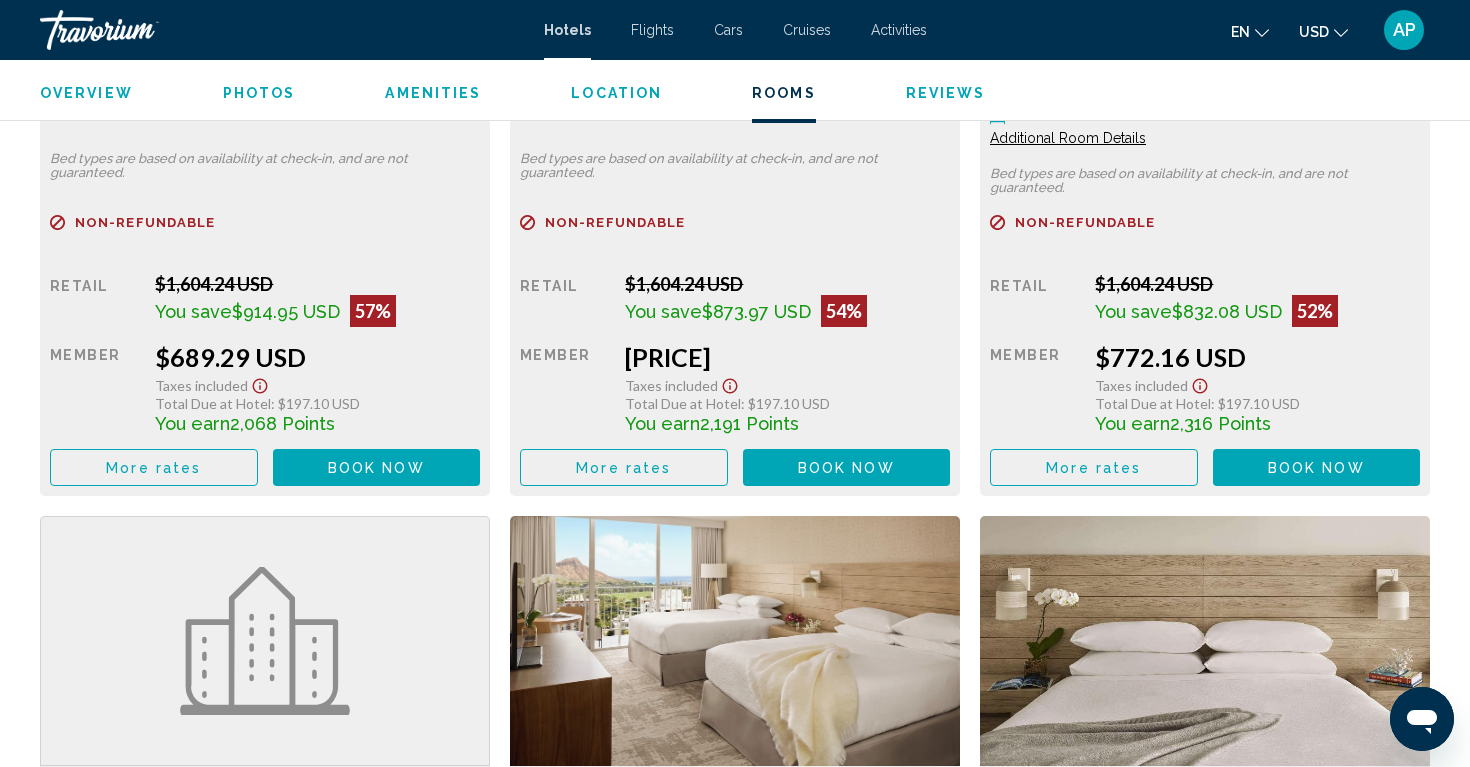 scroll, scrollTop: 3076, scrollLeft: 0, axis: vertical 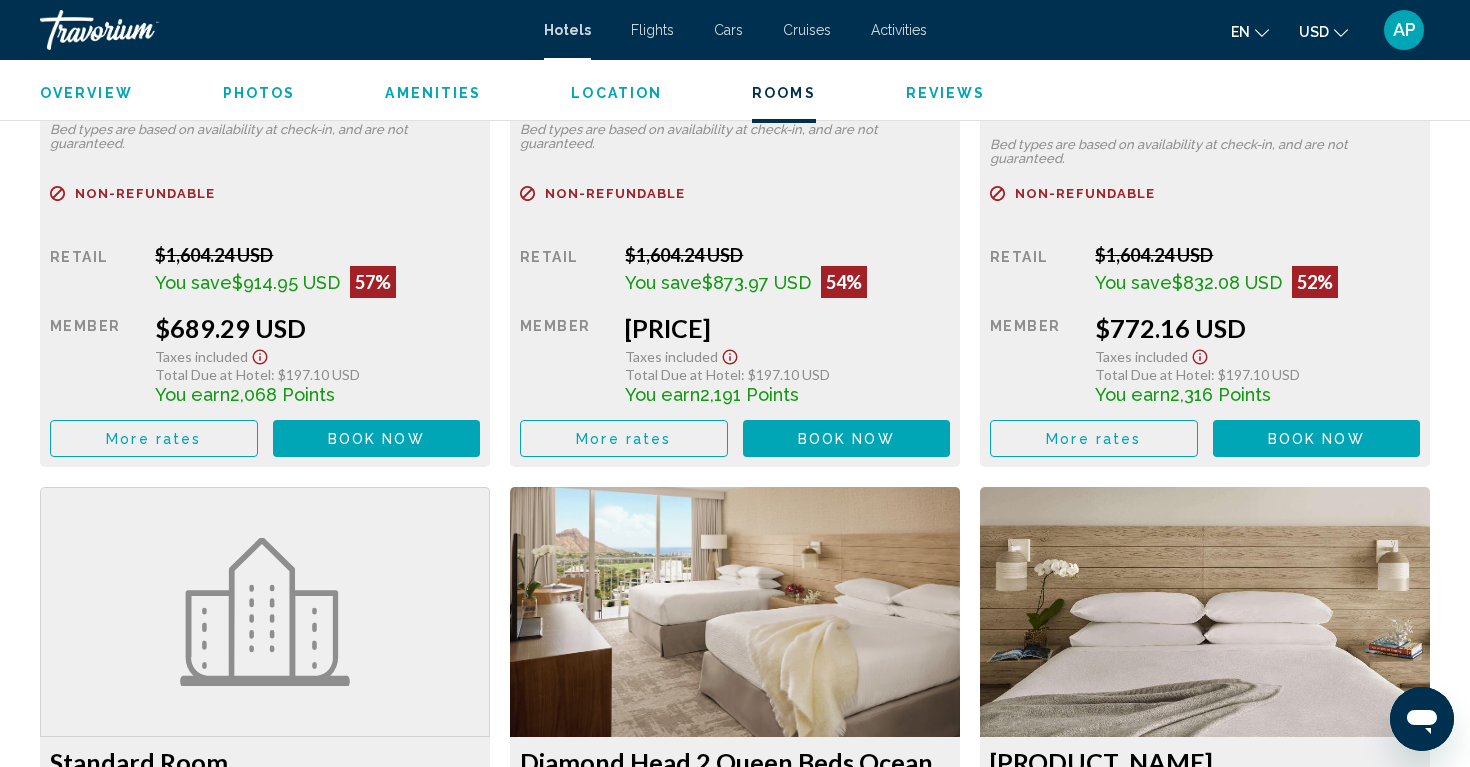 click on "Book now" at bounding box center [376, 439] 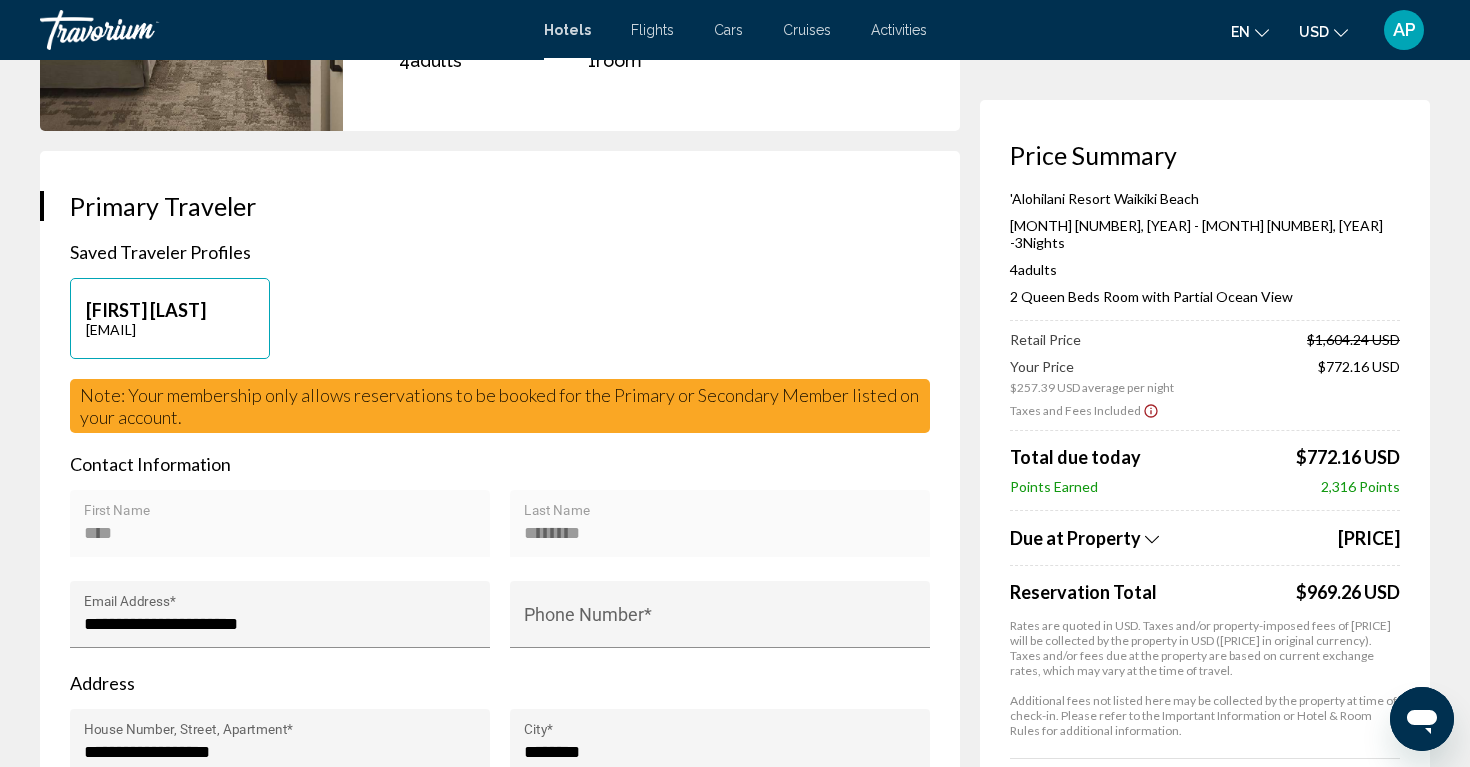 scroll, scrollTop: 307, scrollLeft: 0, axis: vertical 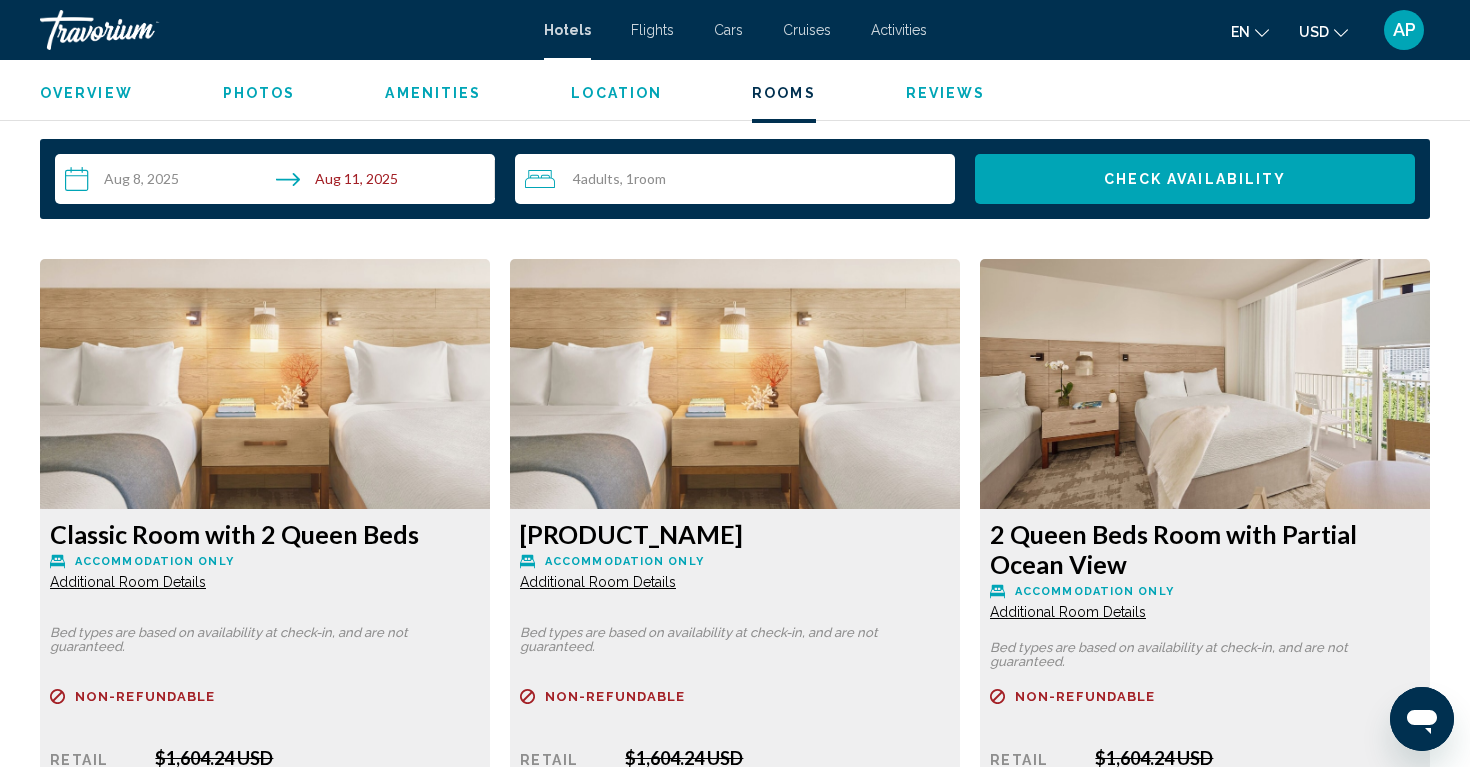 click at bounding box center [265, 384] 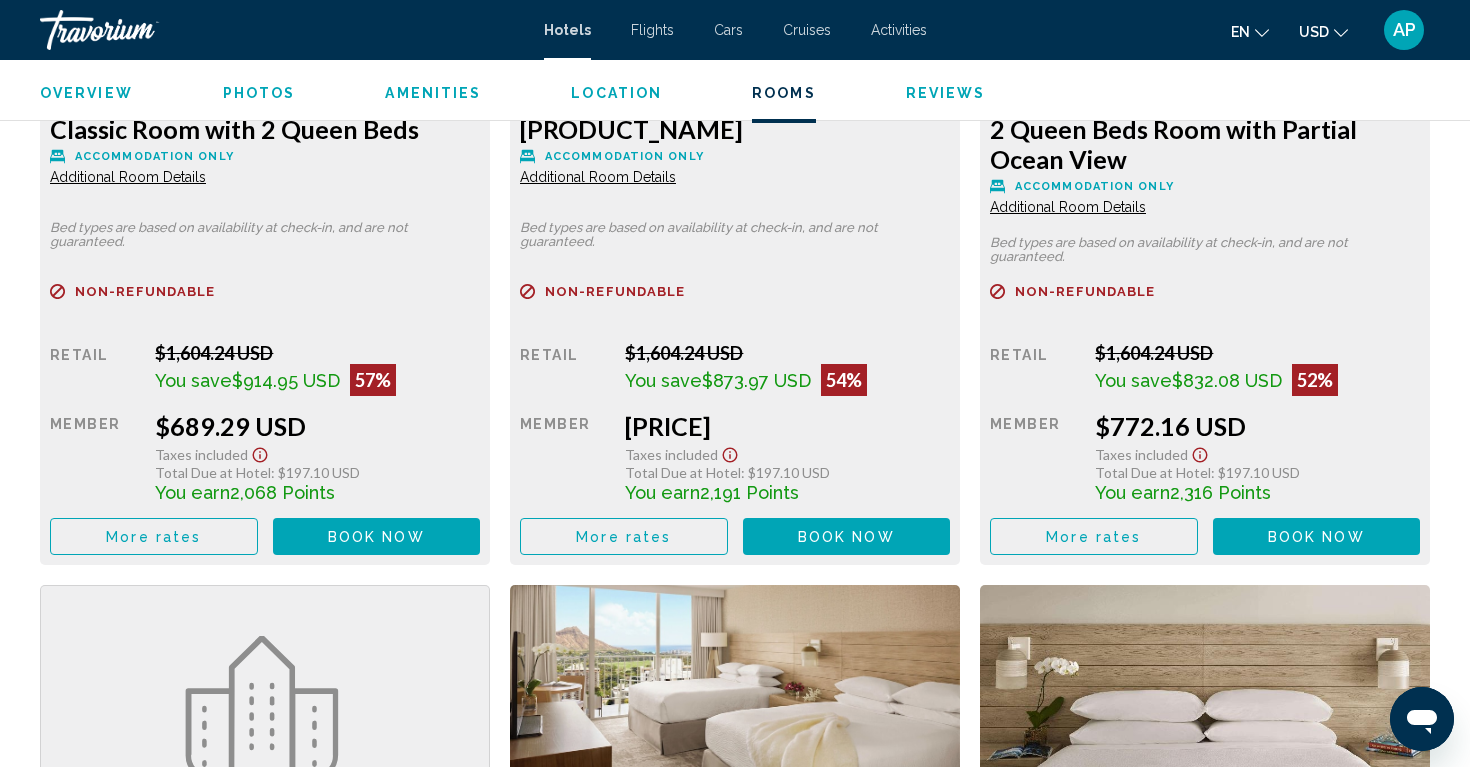 scroll, scrollTop: 2977, scrollLeft: 0, axis: vertical 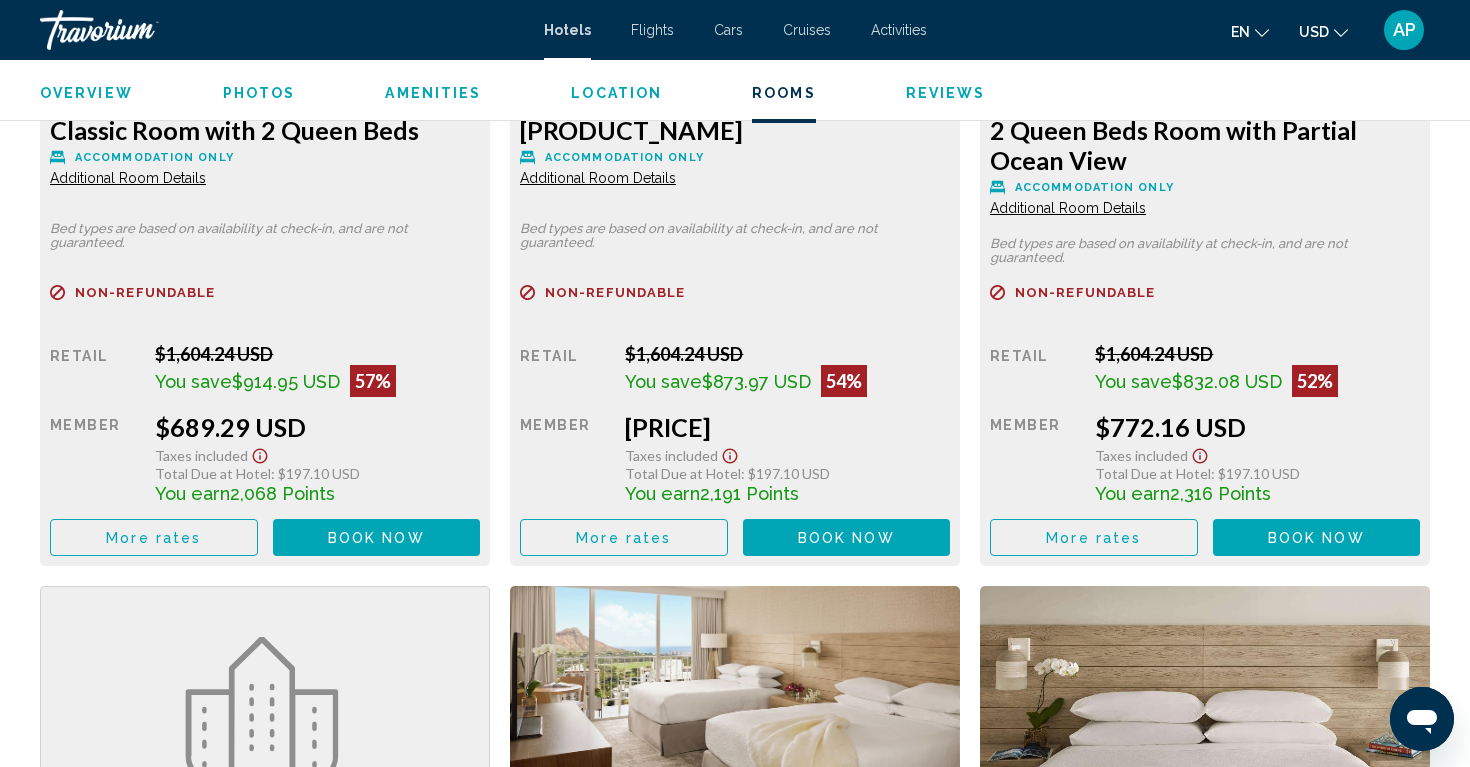 click on "Retail  [PRICE]  You save  [PRICE]  54%  when you redeem    Member  [PRICE]  Taxes included
Total Due at Hotel : [PRICE]  You earn  [POINTS]  Points More rates Book now No longer available" at bounding box center [265, 449] 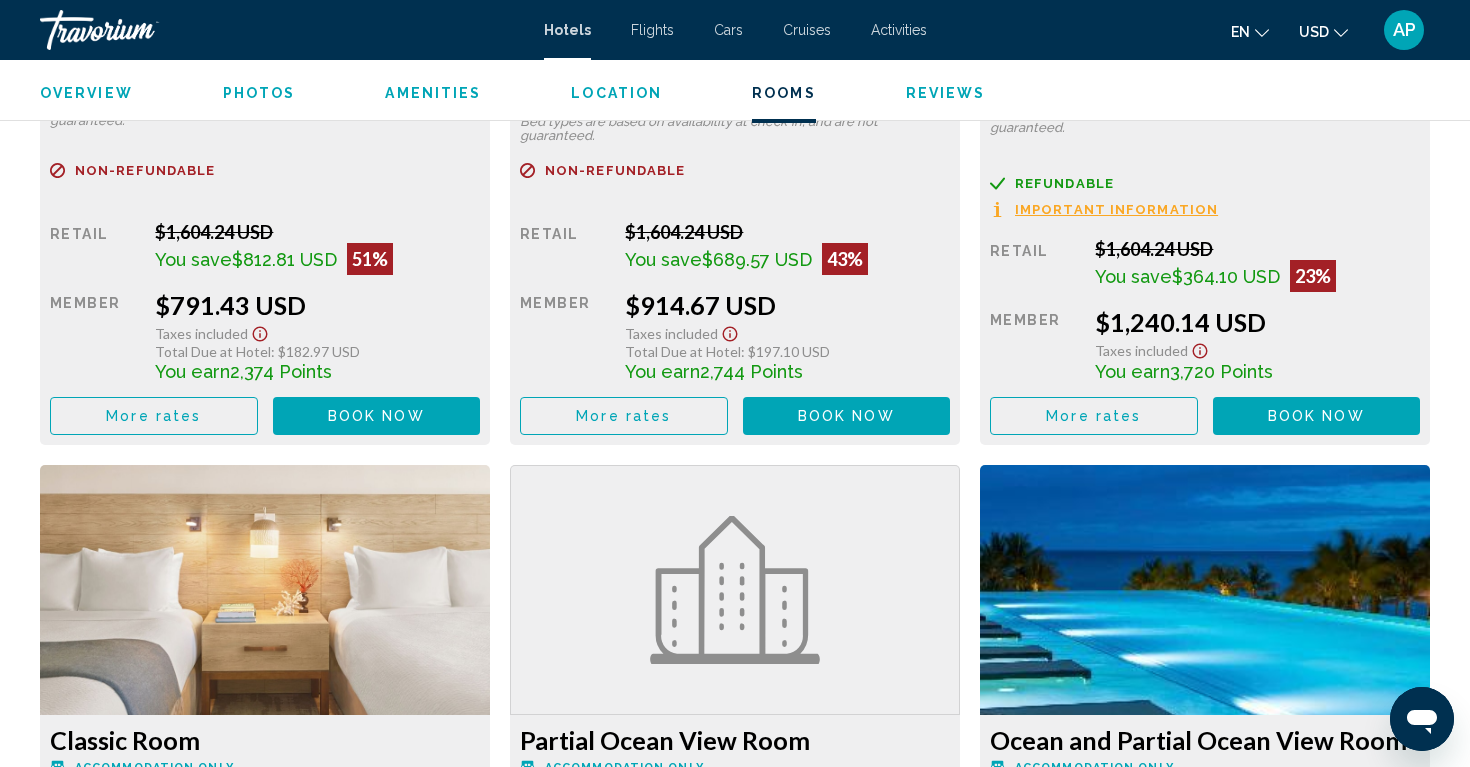 scroll, scrollTop: 3833, scrollLeft: 0, axis: vertical 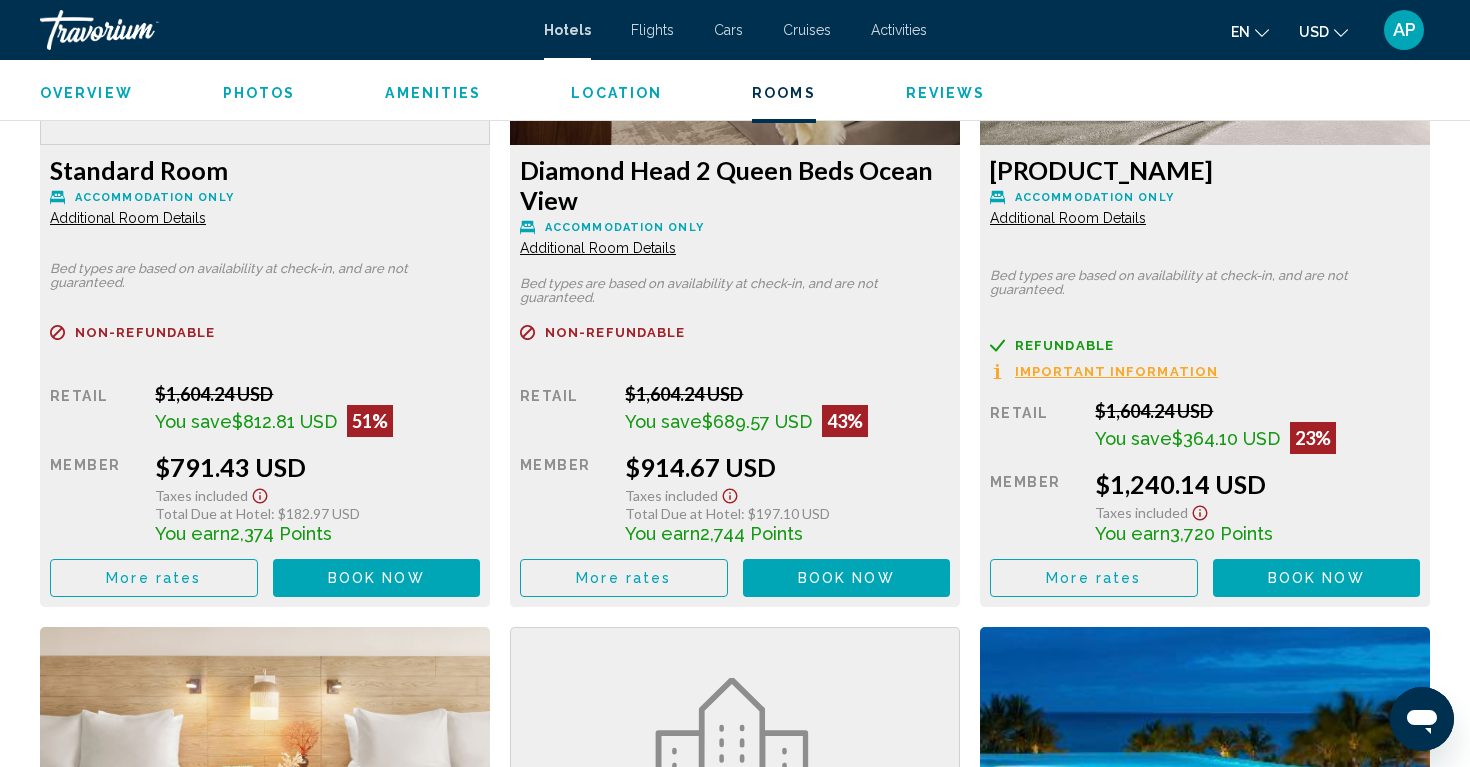 click at bounding box center (265, -711) 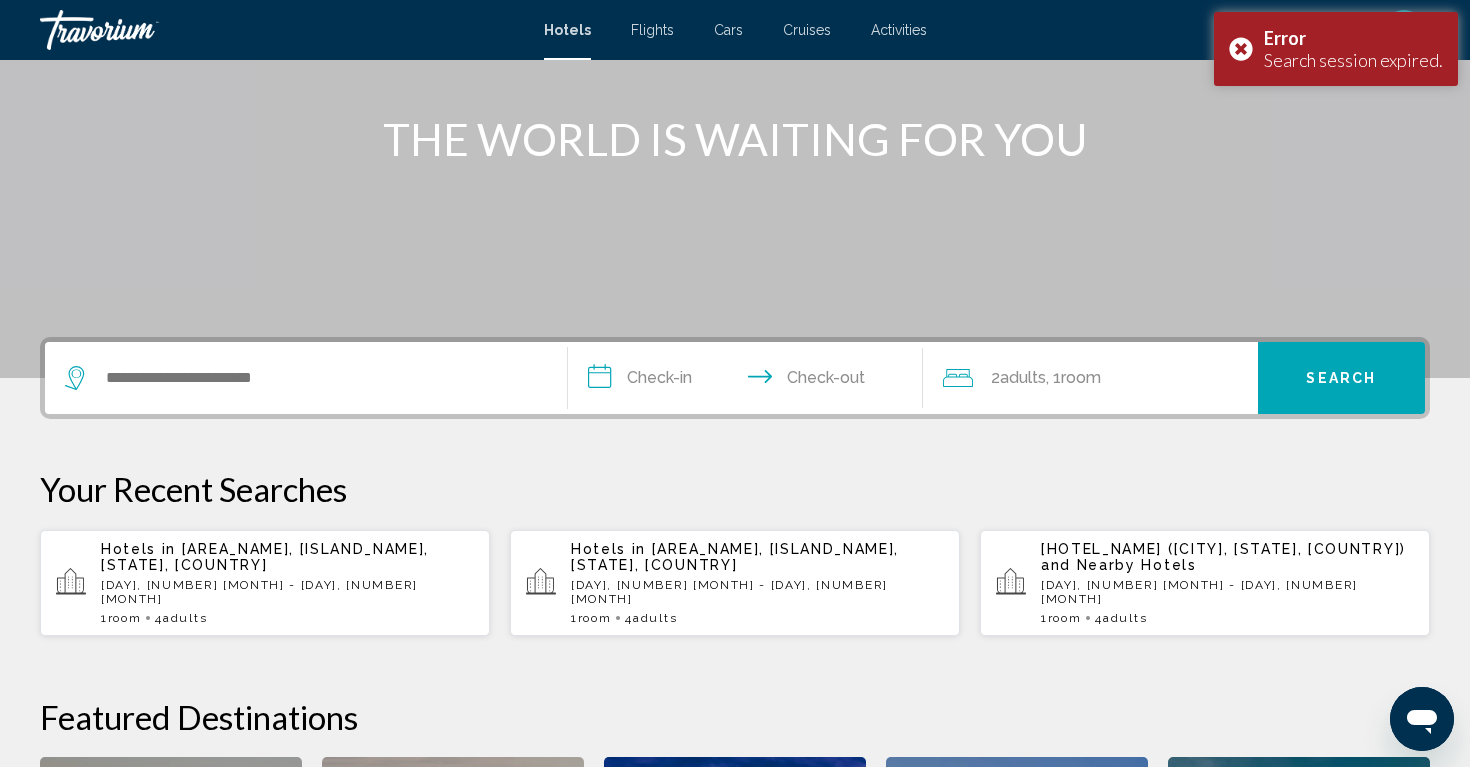 scroll, scrollTop: 230, scrollLeft: 0, axis: vertical 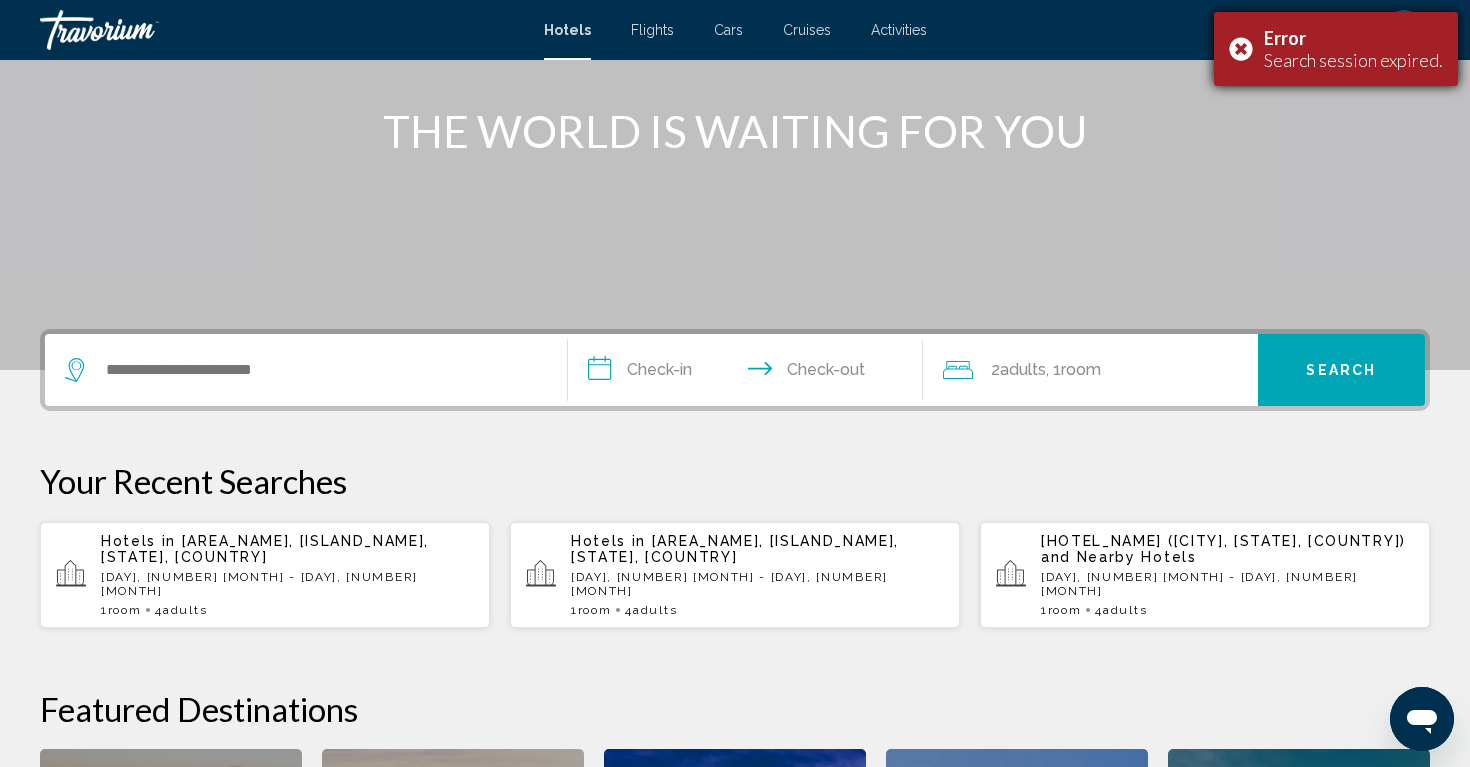 click on "Error   Search session expired." at bounding box center (1336, 49) 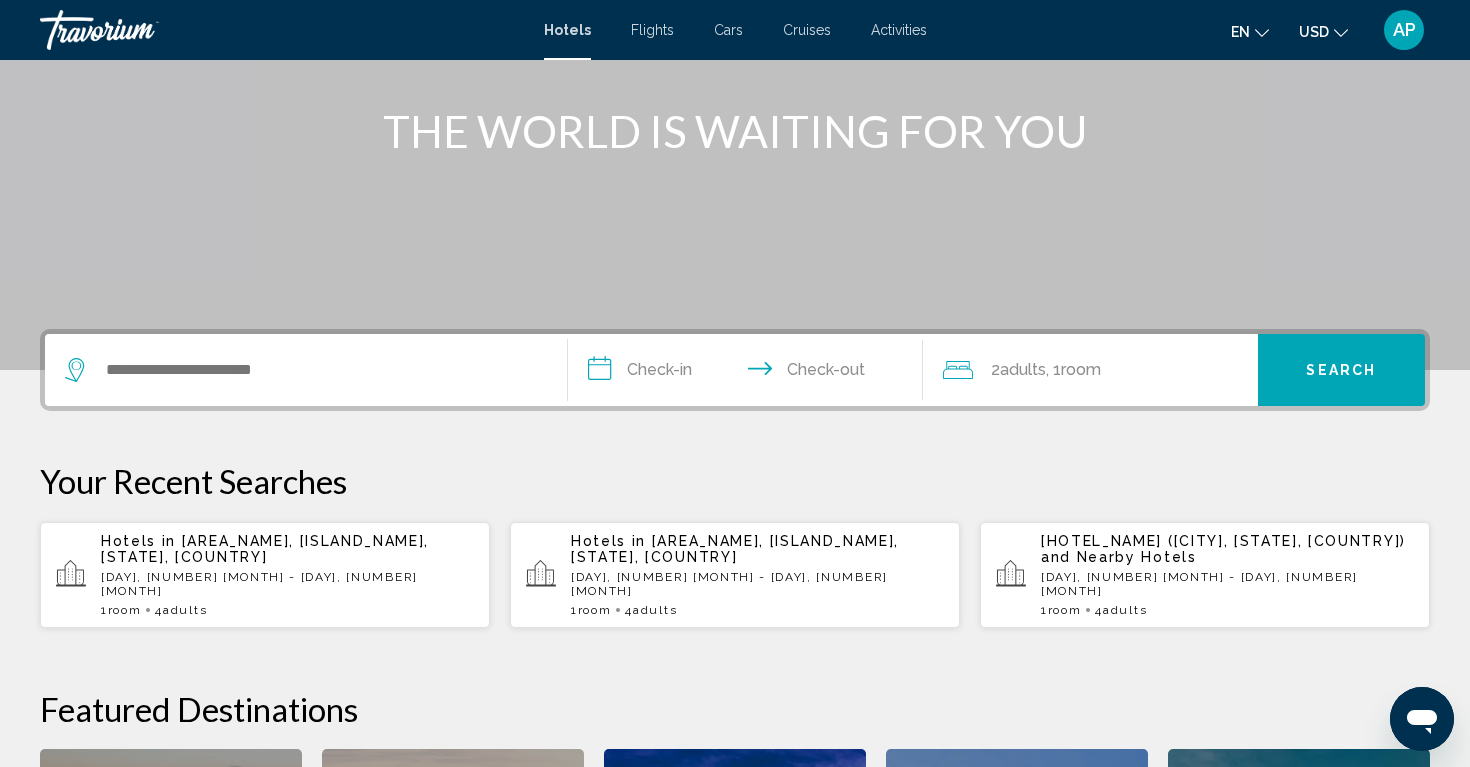 click on "[DAY], [NUMBER] [MONTH] - [DAY], [NUMBER] [MONTH]" at bounding box center (287, 584) 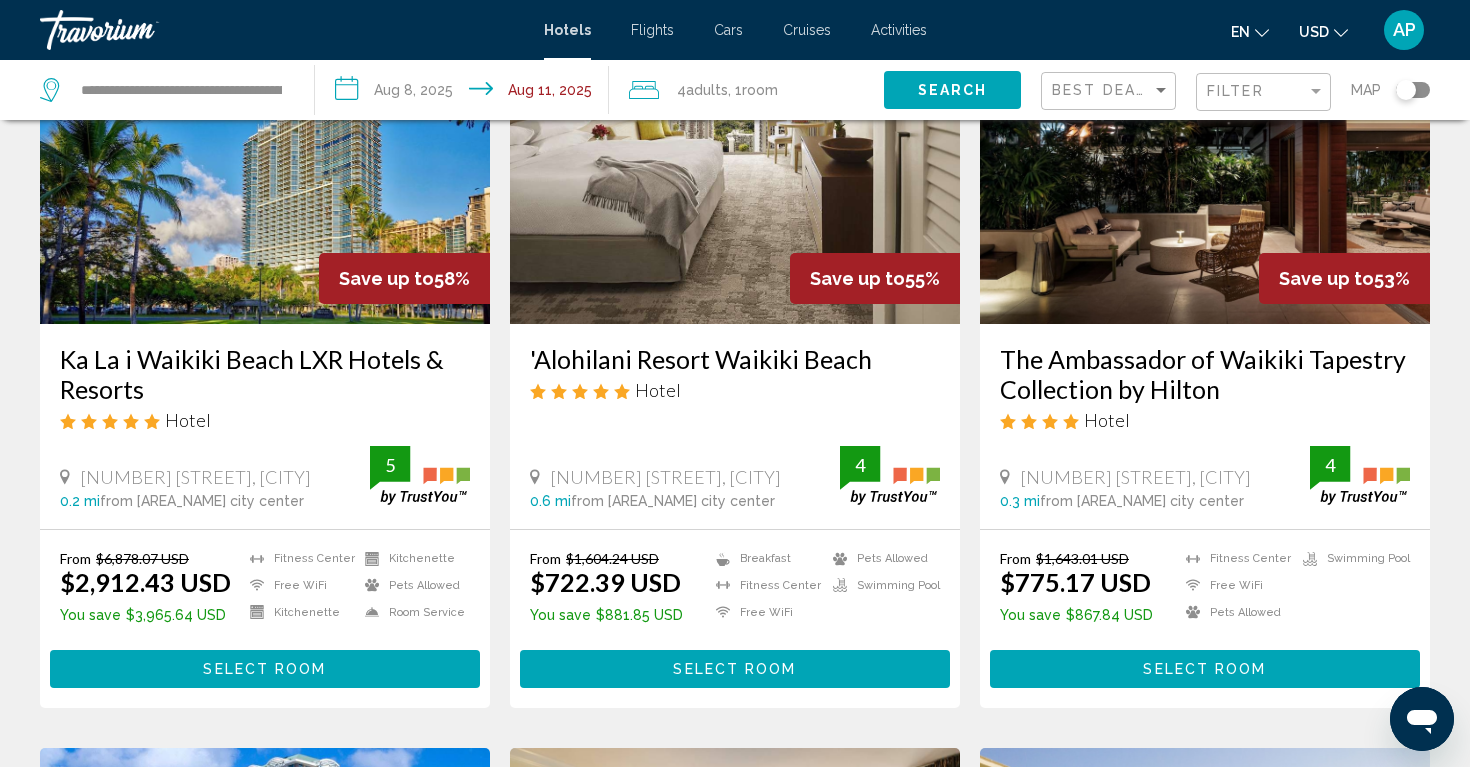 scroll, scrollTop: 189, scrollLeft: 0, axis: vertical 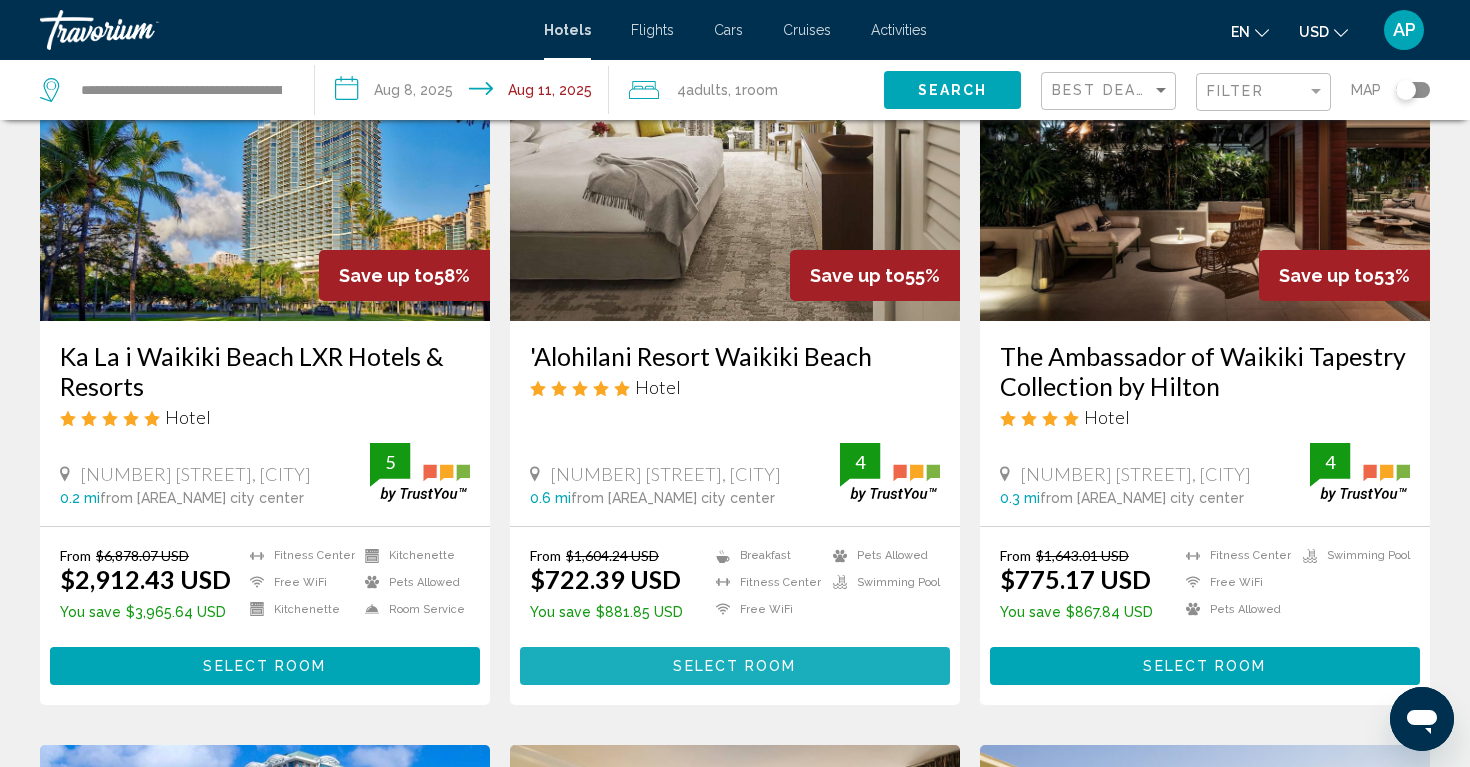 click on "Select Room" at bounding box center (734, 667) 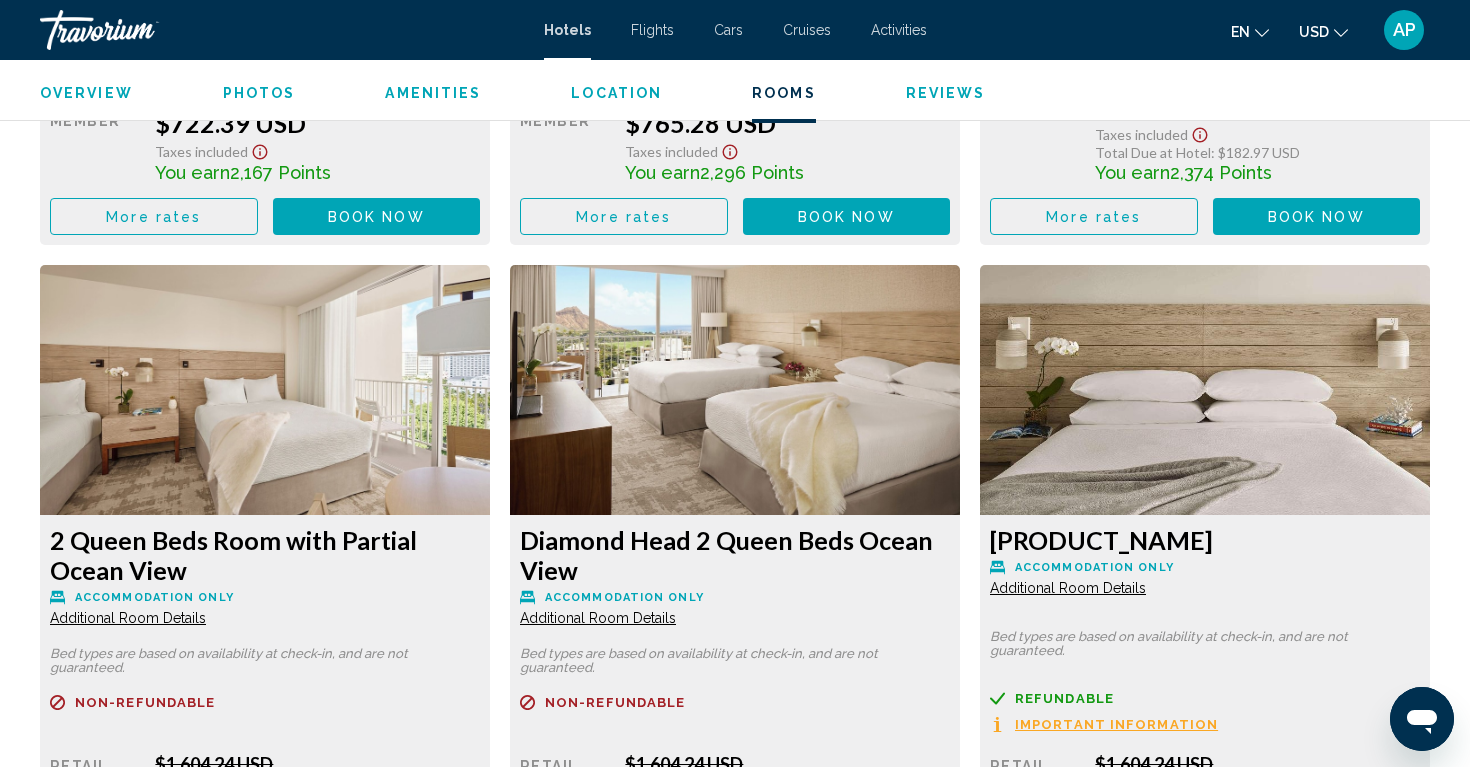scroll, scrollTop: 3265, scrollLeft: 0, axis: vertical 